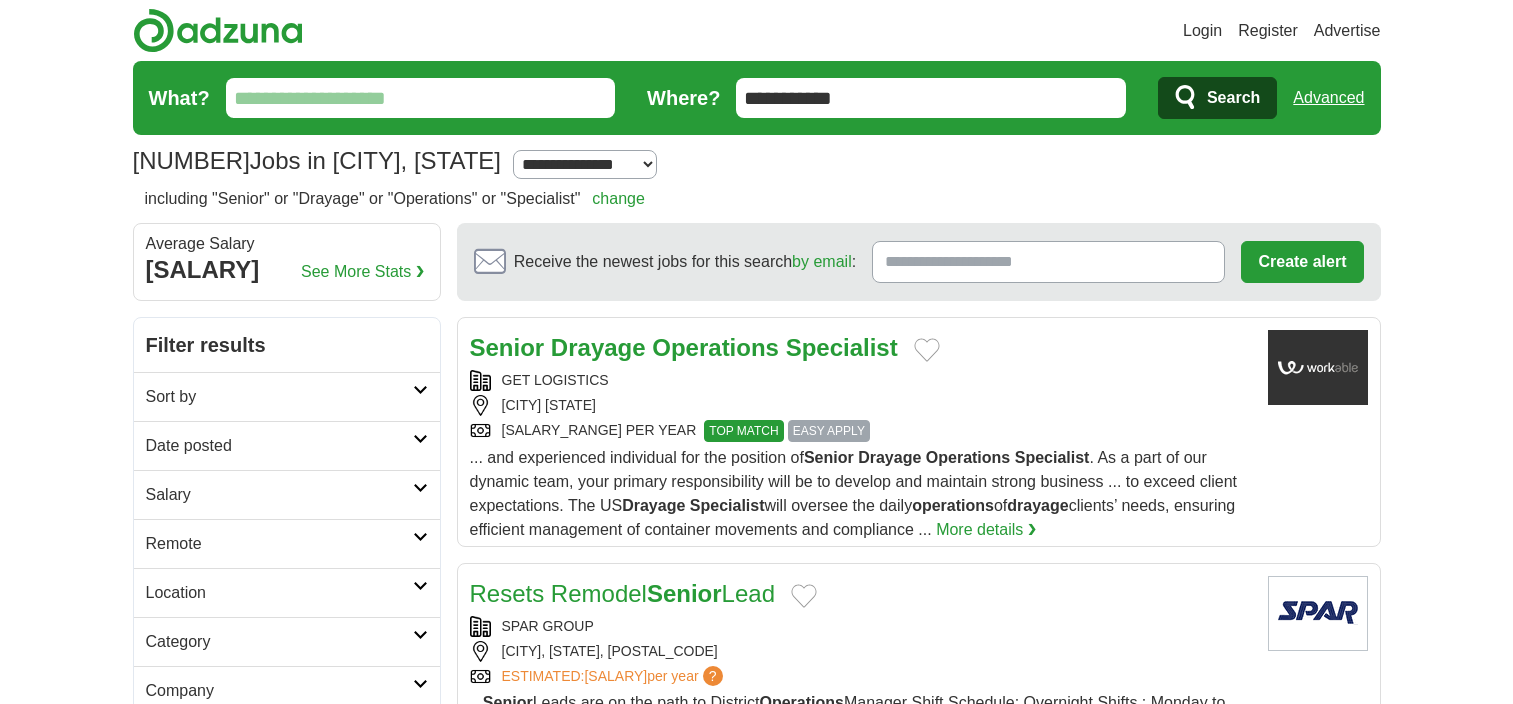 scroll, scrollTop: 0, scrollLeft: 0, axis: both 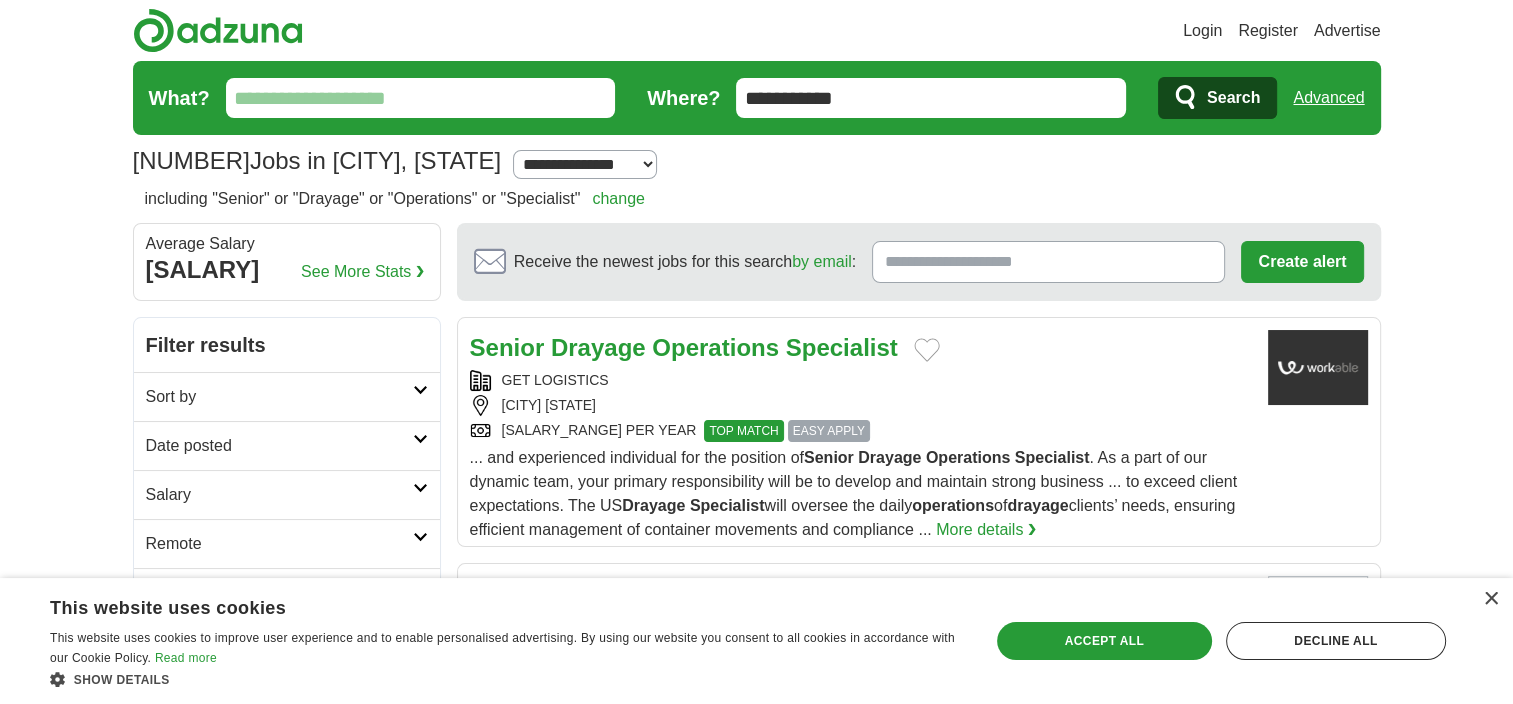 click on "More details ❯" at bounding box center (986, 530) 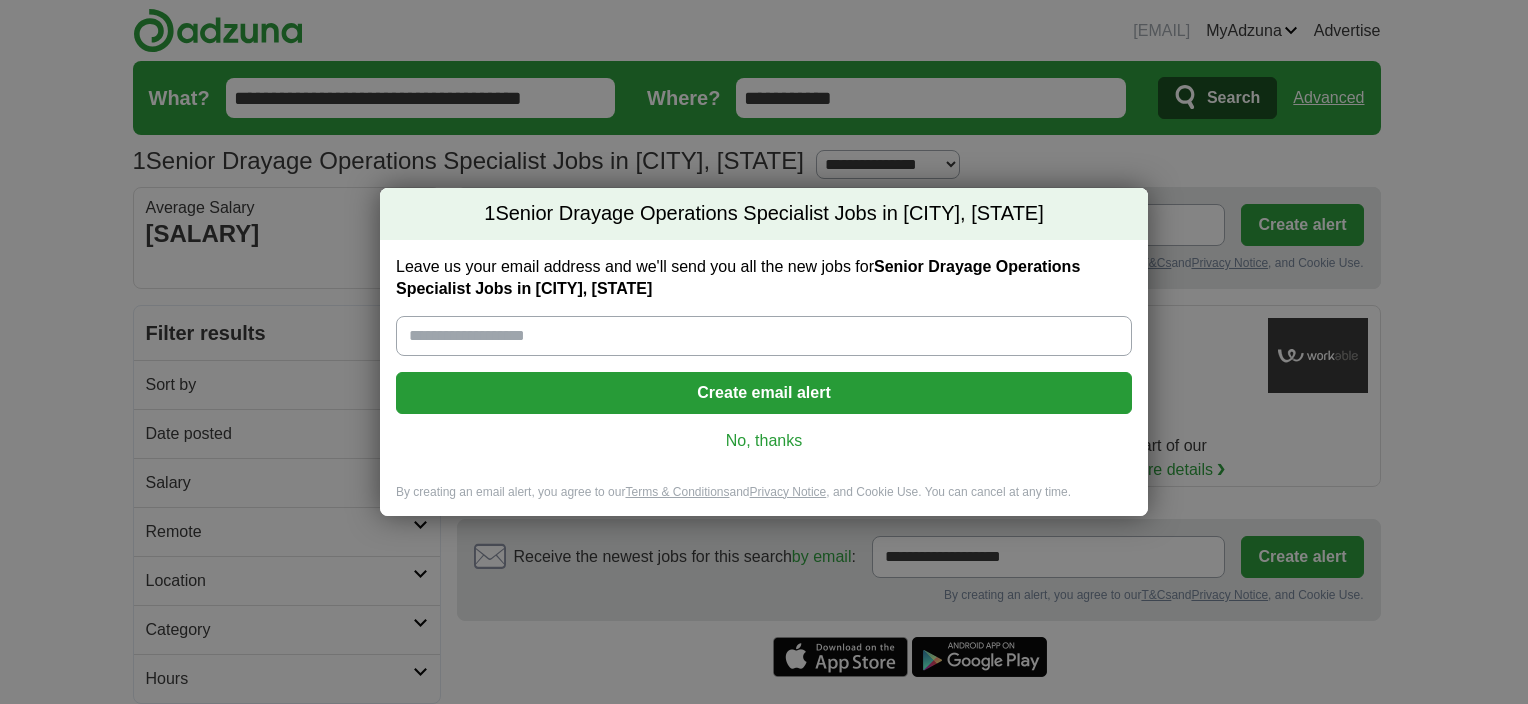 scroll, scrollTop: 0, scrollLeft: 0, axis: both 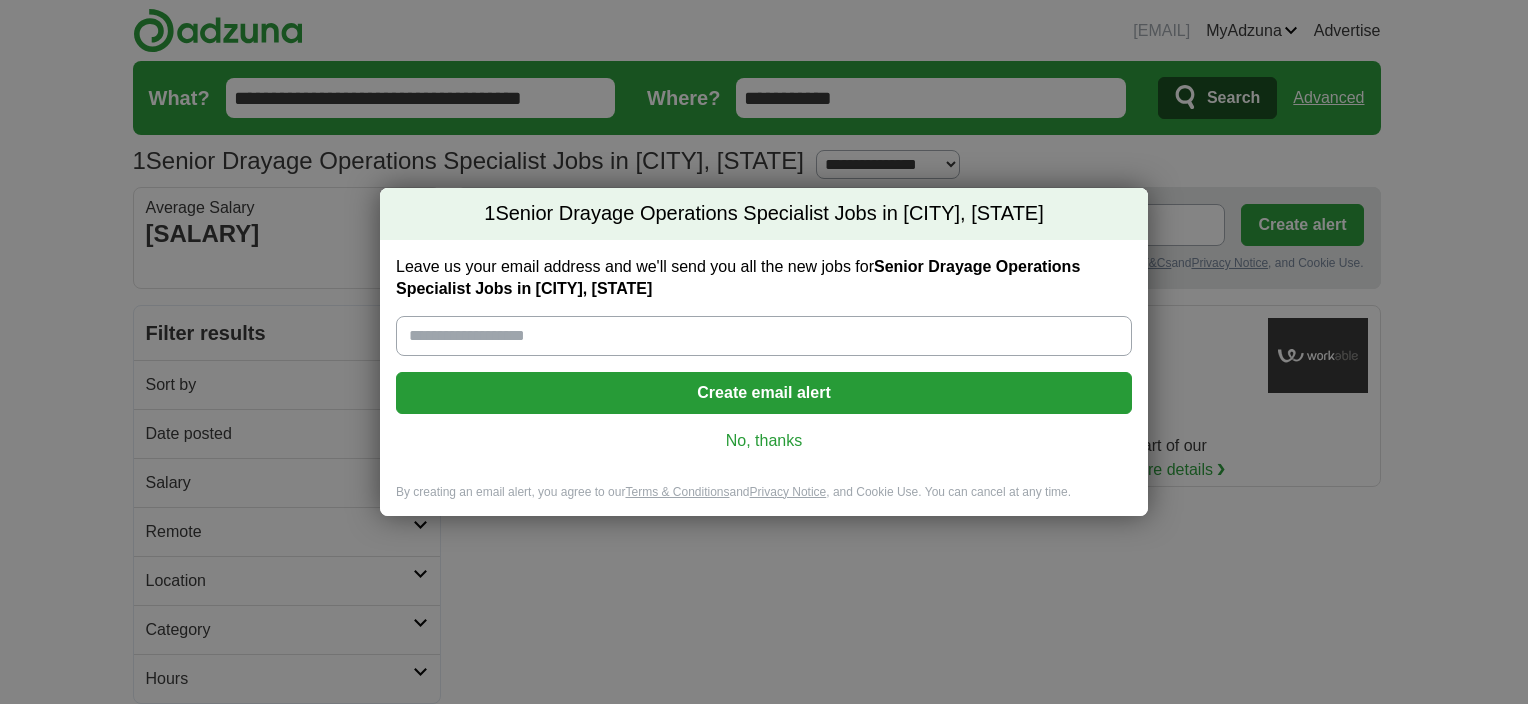 click on "Leave us your email address and we'll send you all the new jobs for  Senior Drayage Operations Specialist  Jobs in [CITY], [STATE]" at bounding box center (764, 336) 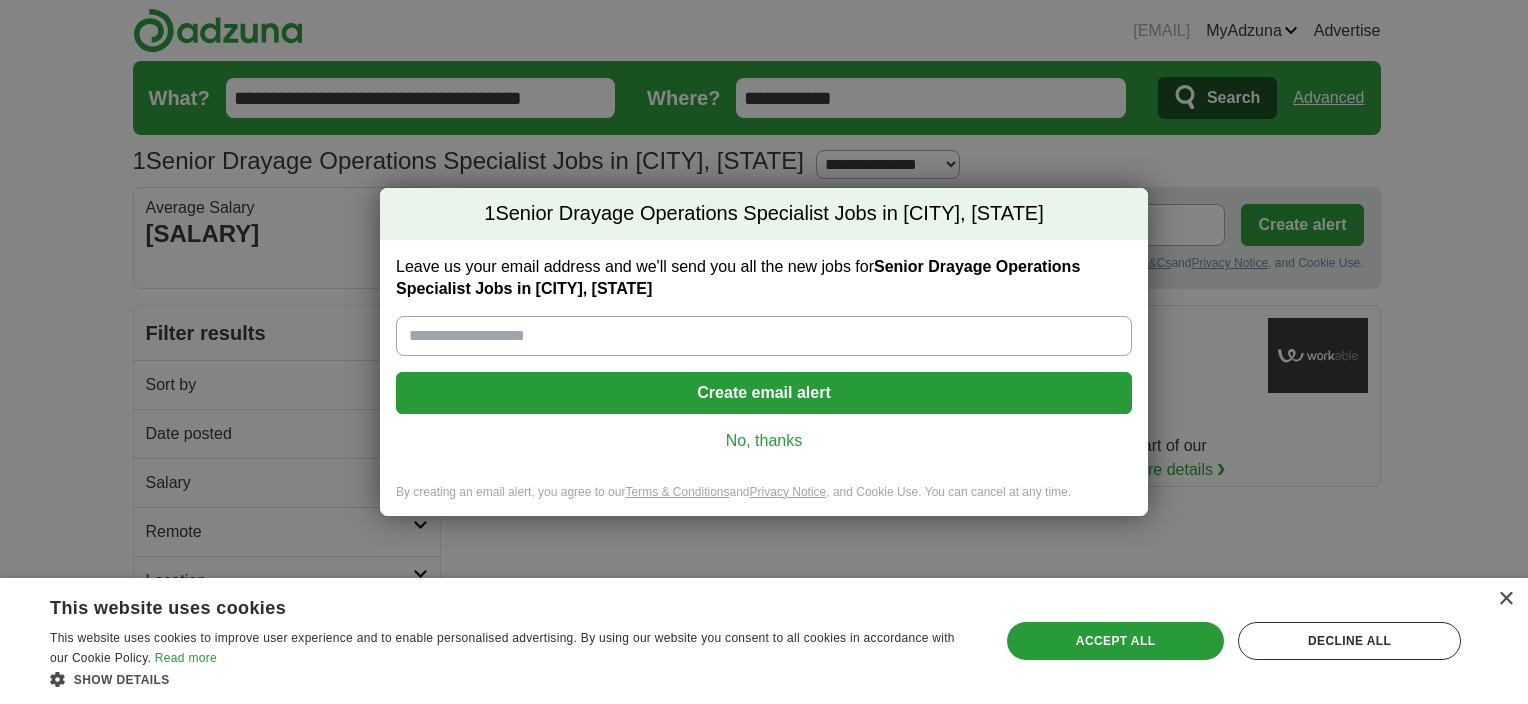 click on "Leave us your email address and we'll send you all the new jobs for  Senior Drayage Operations Specialist  Jobs in [CITY], [STATE]" at bounding box center [764, 336] 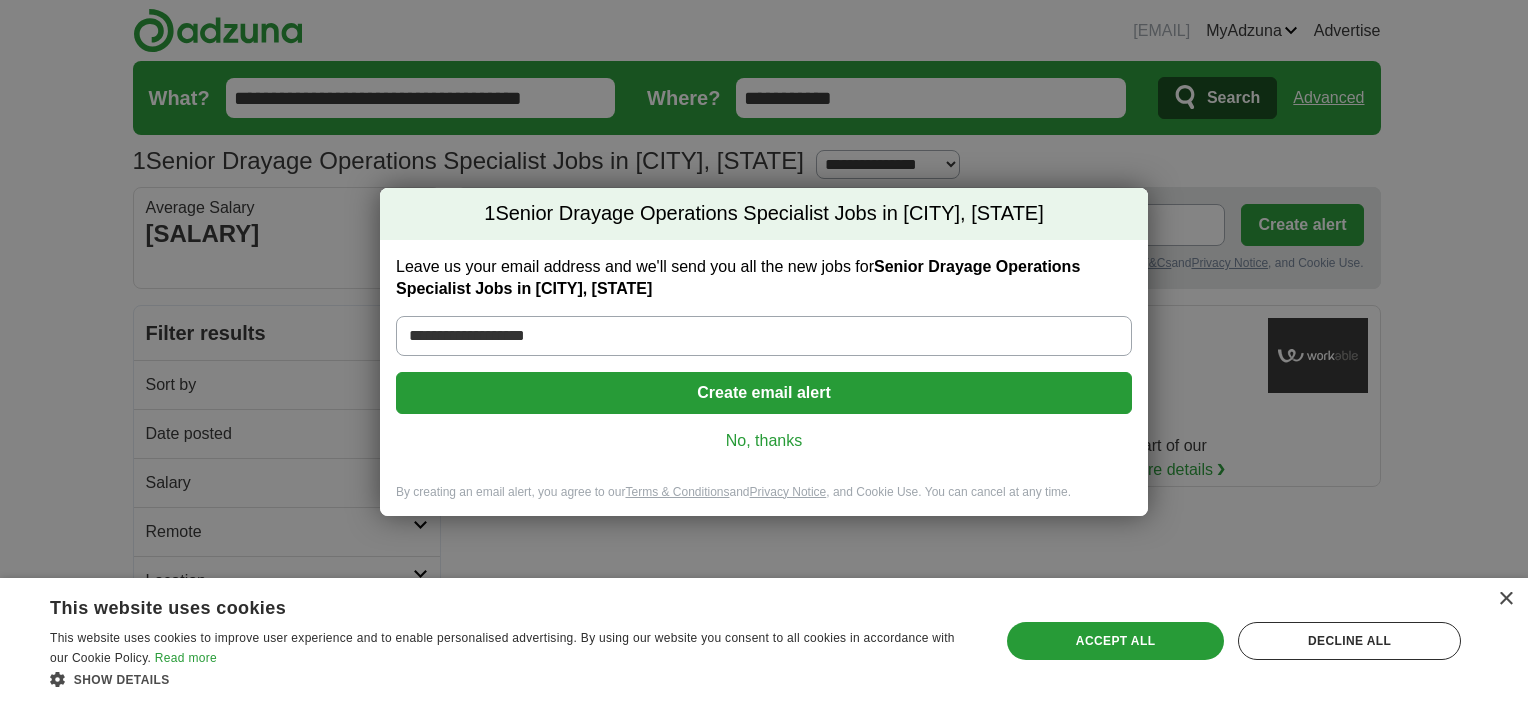 click on "Create email alert" at bounding box center (764, 393) 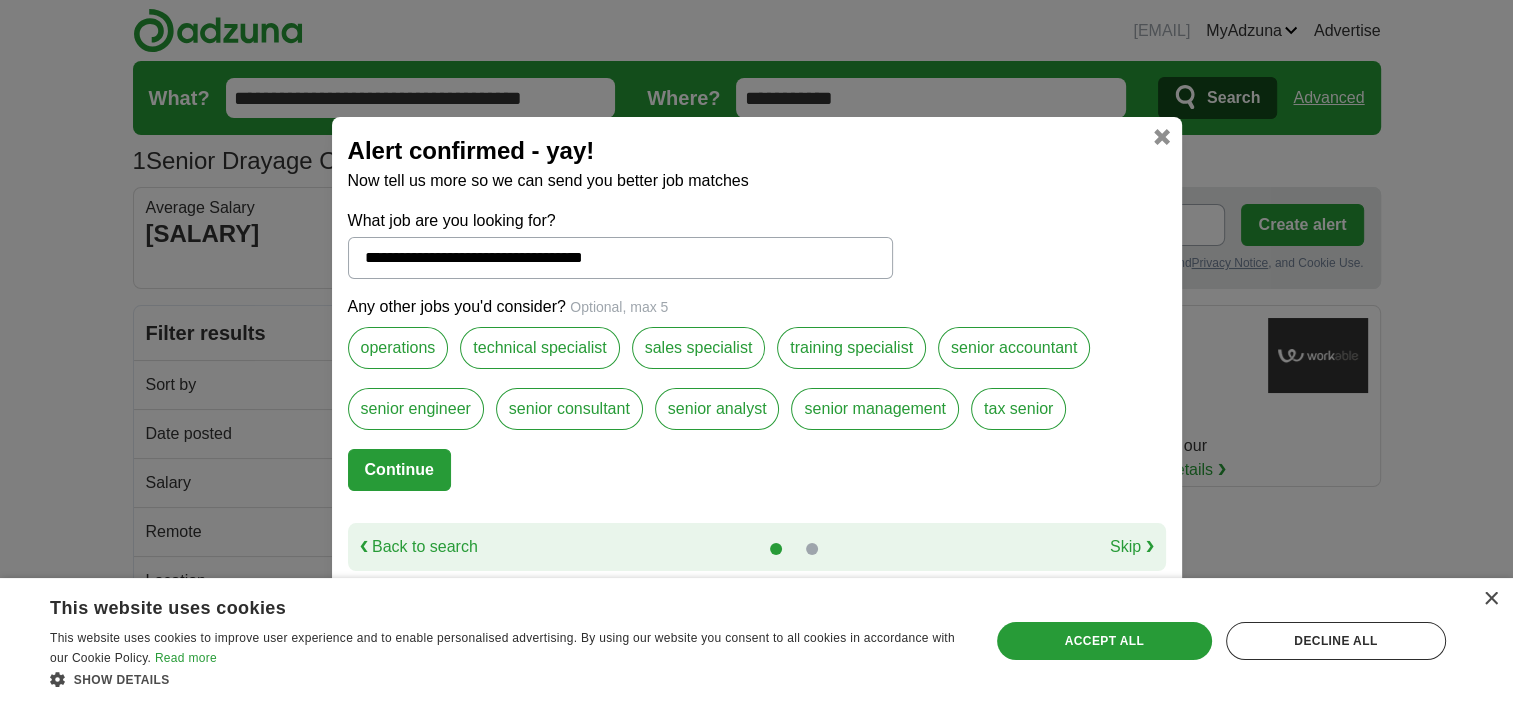 click on "operations" at bounding box center [398, 348] 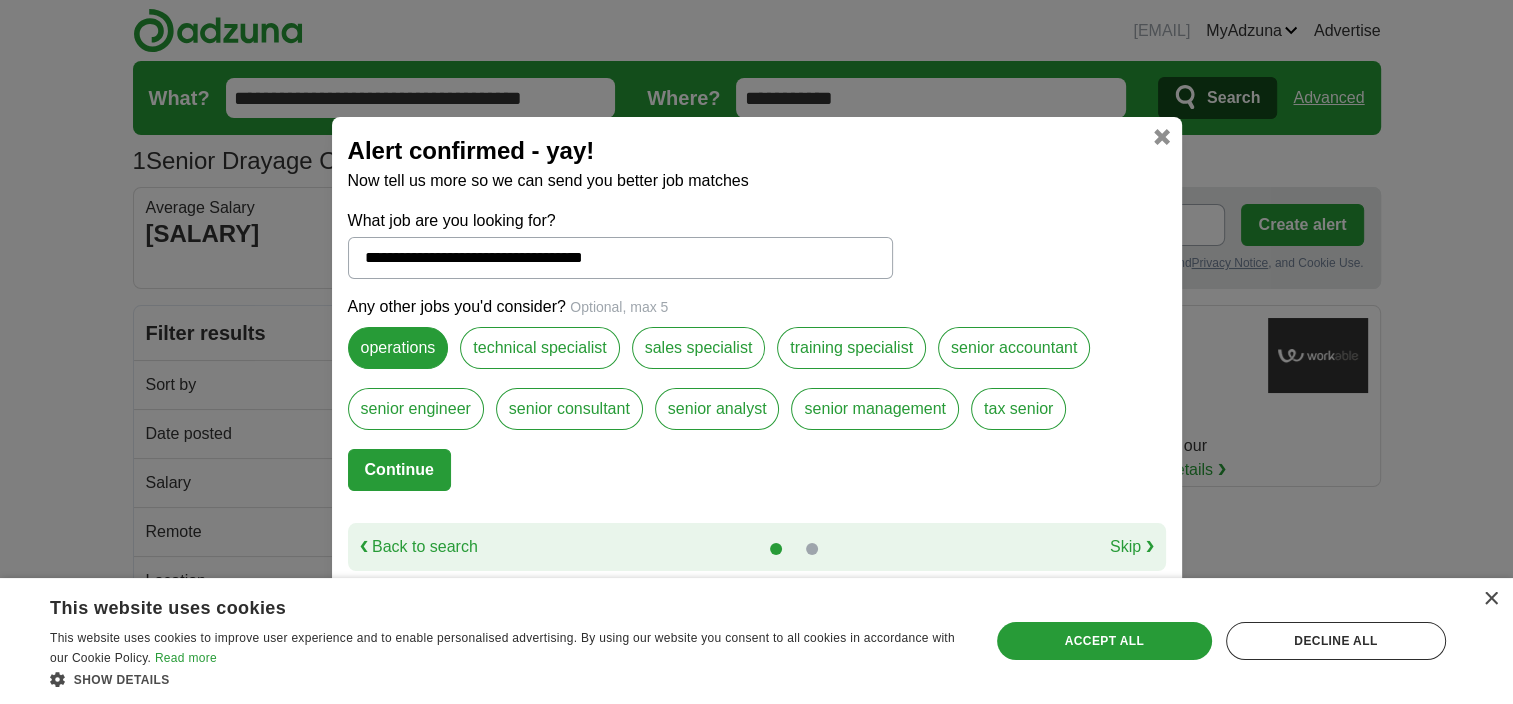 click on "Continue" at bounding box center (399, 470) 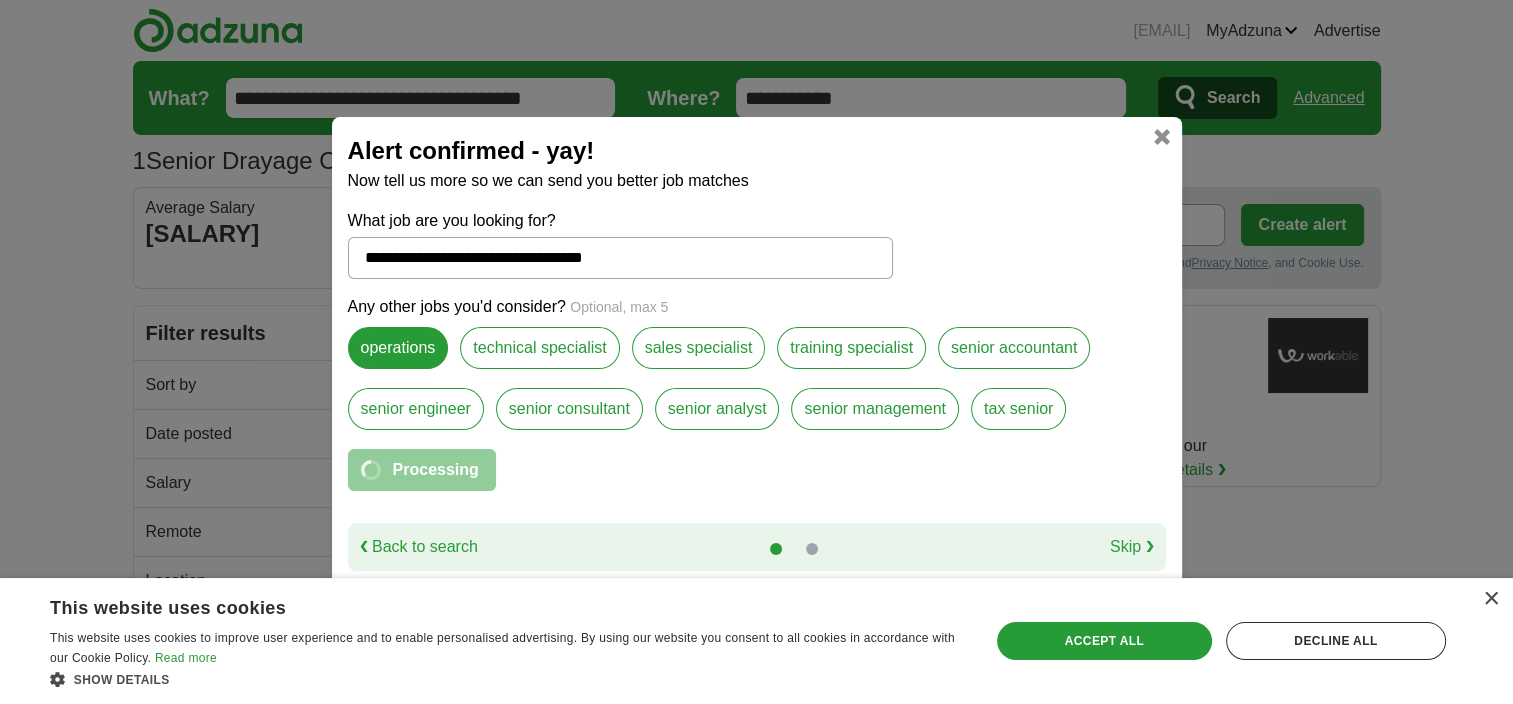 select on "*" 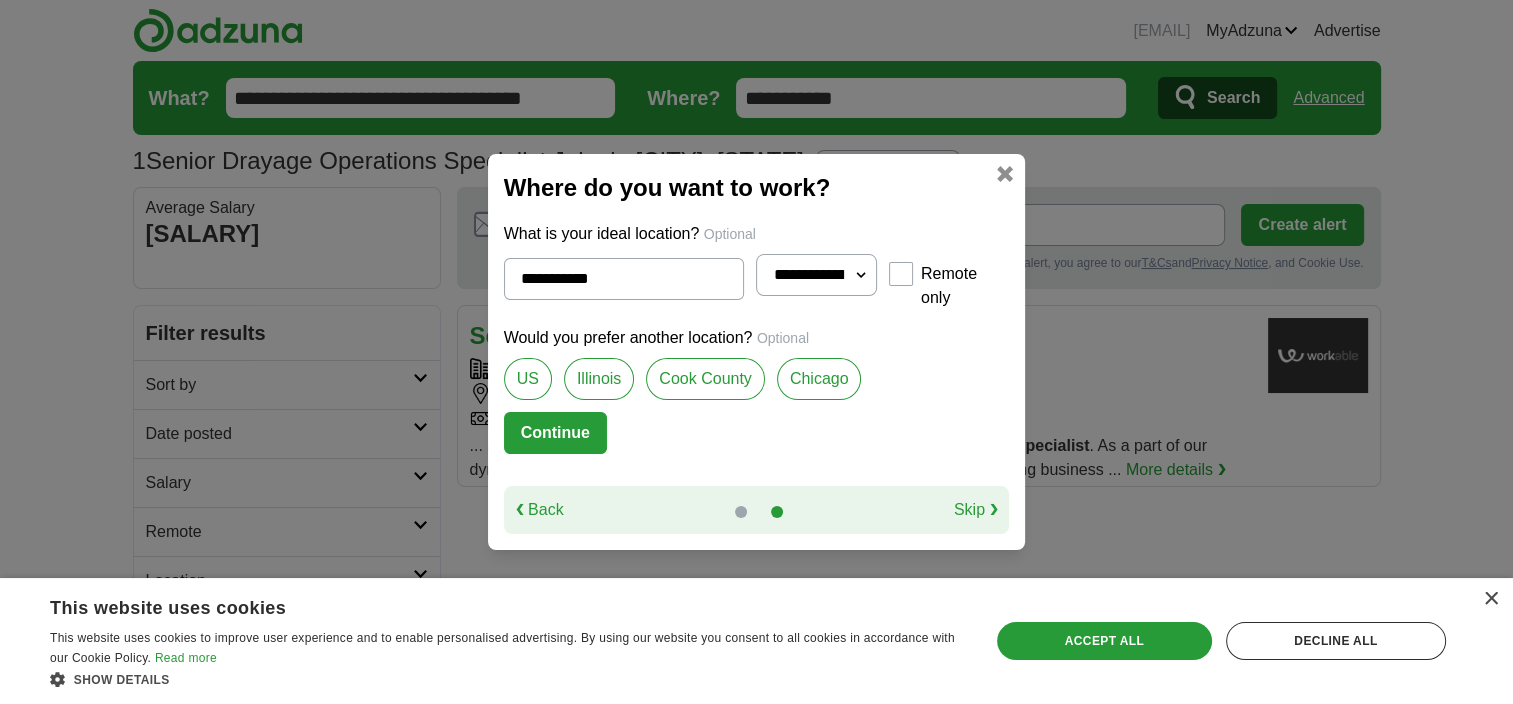 click on "❮ Back" at bounding box center [540, 510] 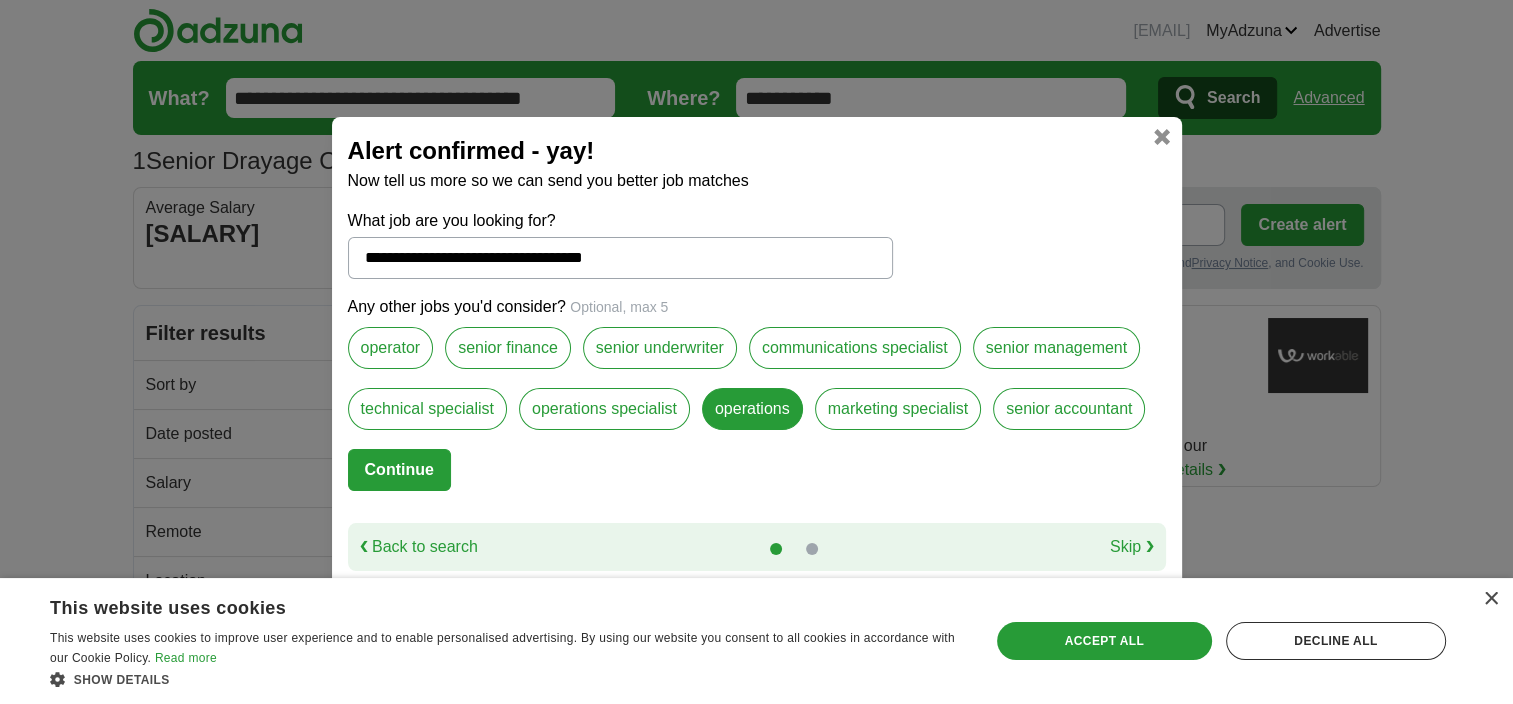click on "Skip ❯" at bounding box center (1132, 547) 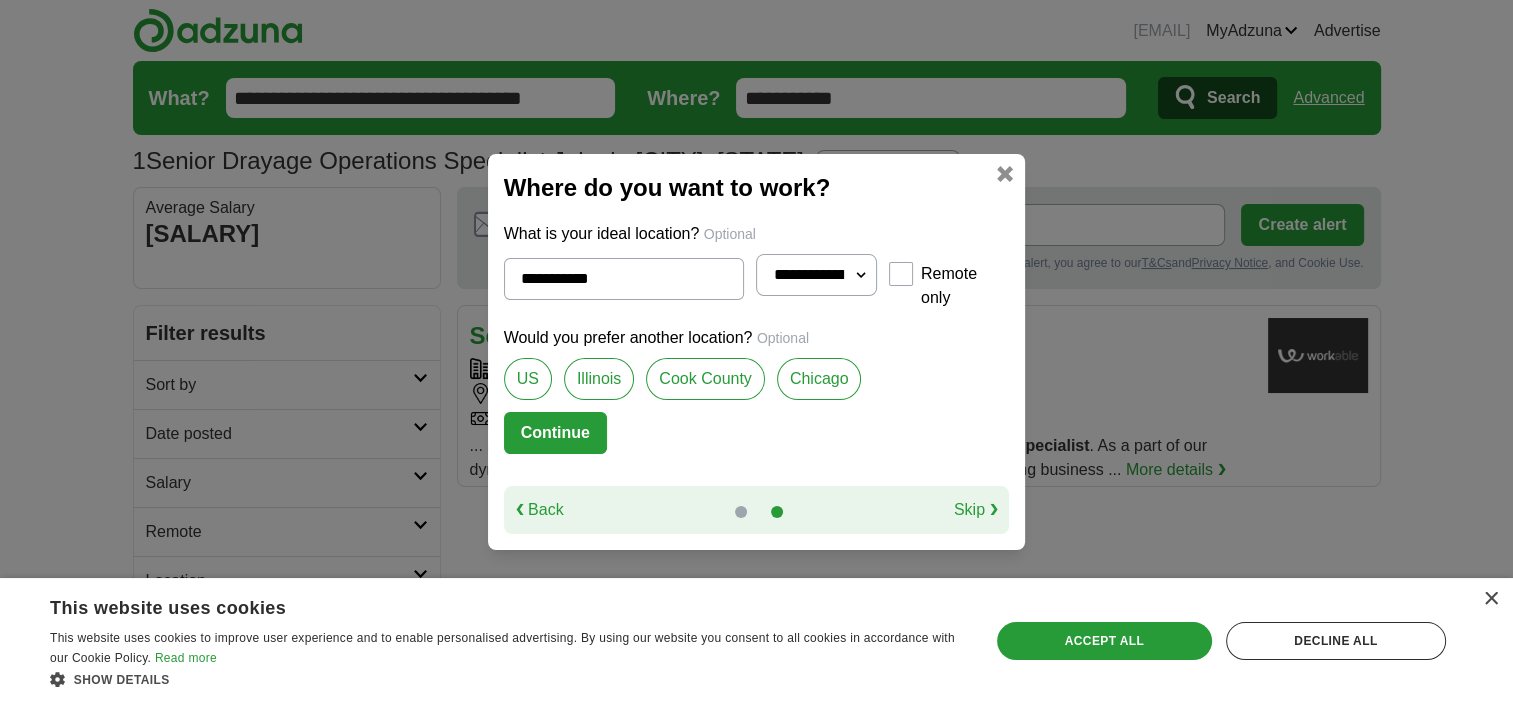 click on "❮ Back" at bounding box center [540, 510] 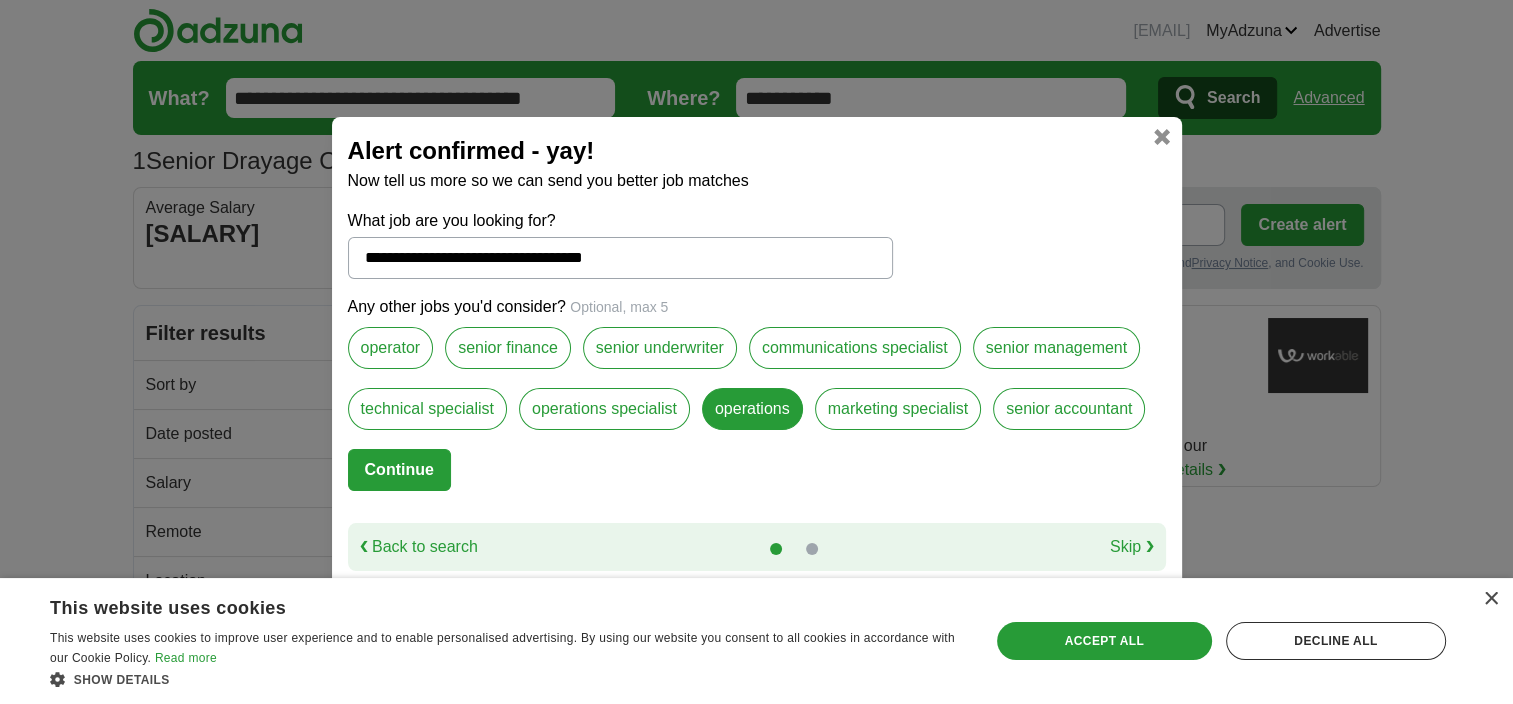 drag, startPoint x: 658, startPoint y: 255, endPoint x: 314, endPoint y: 256, distance: 344.00146 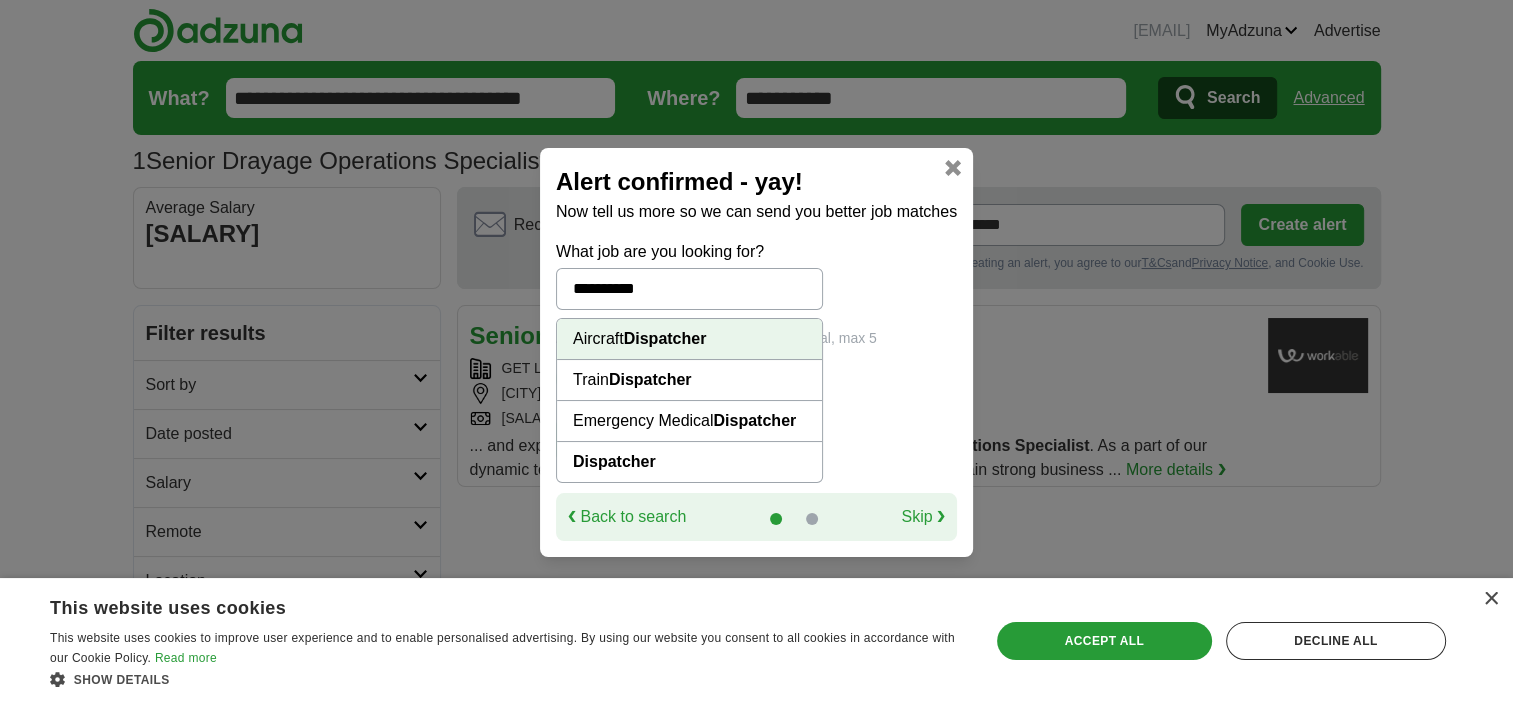 click on "Dispatcher" at bounding box center [614, 461] 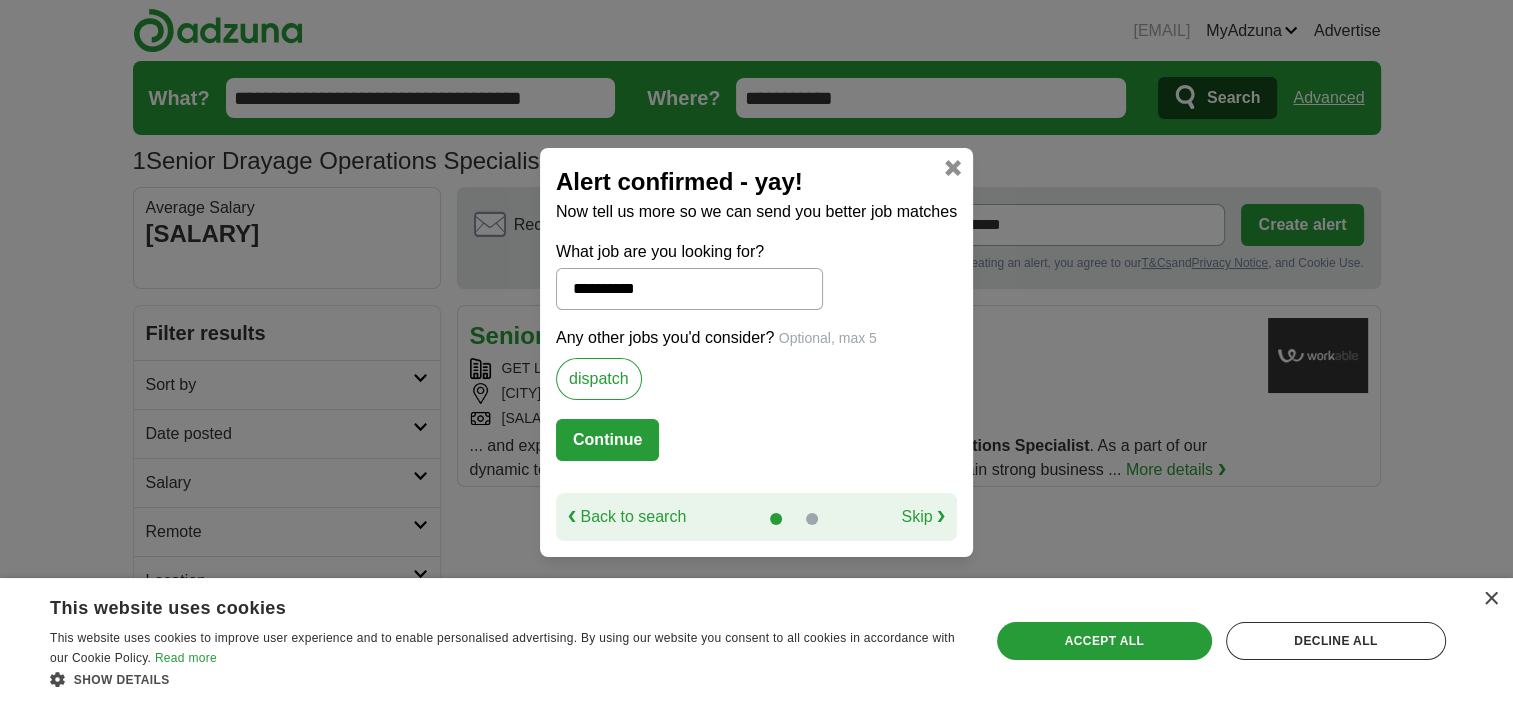 click on "Continue" at bounding box center (607, 440) 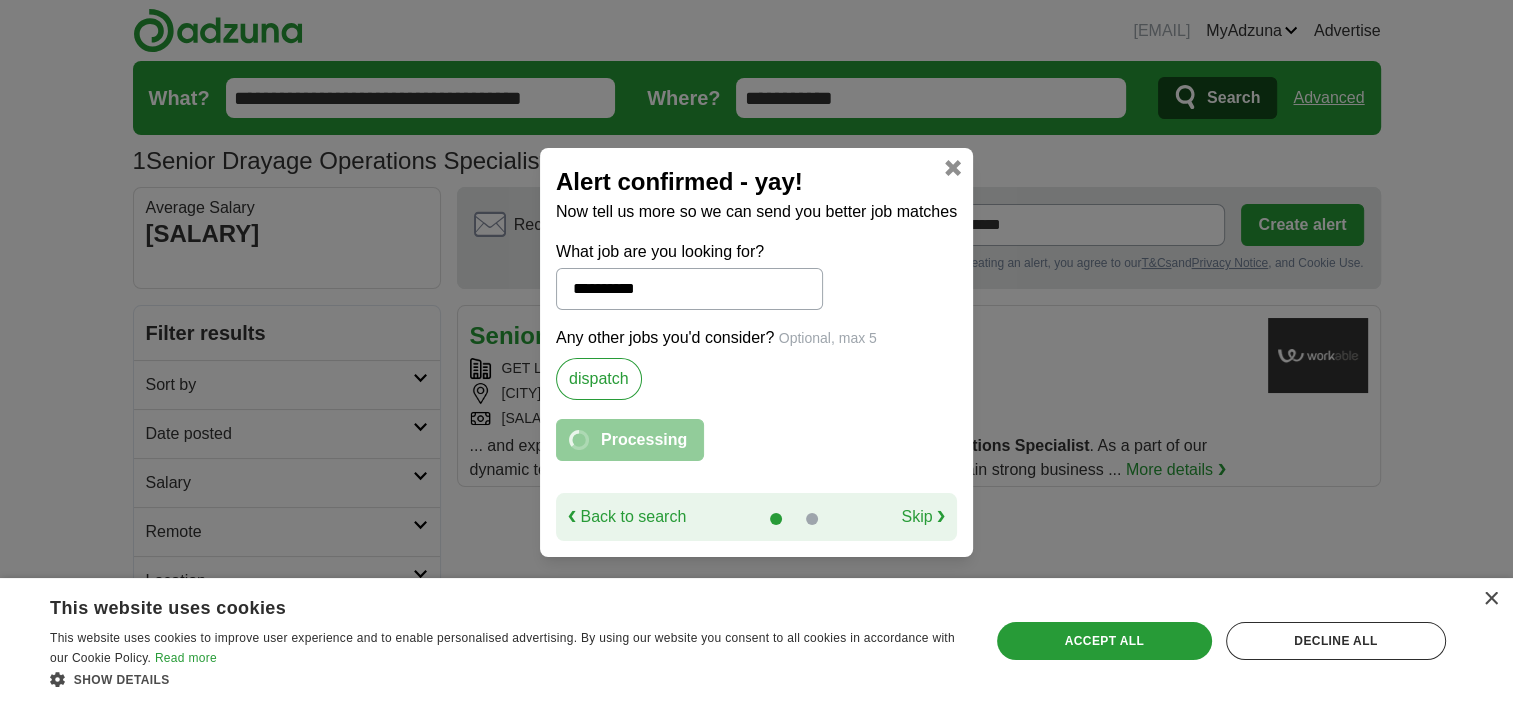 select on "*" 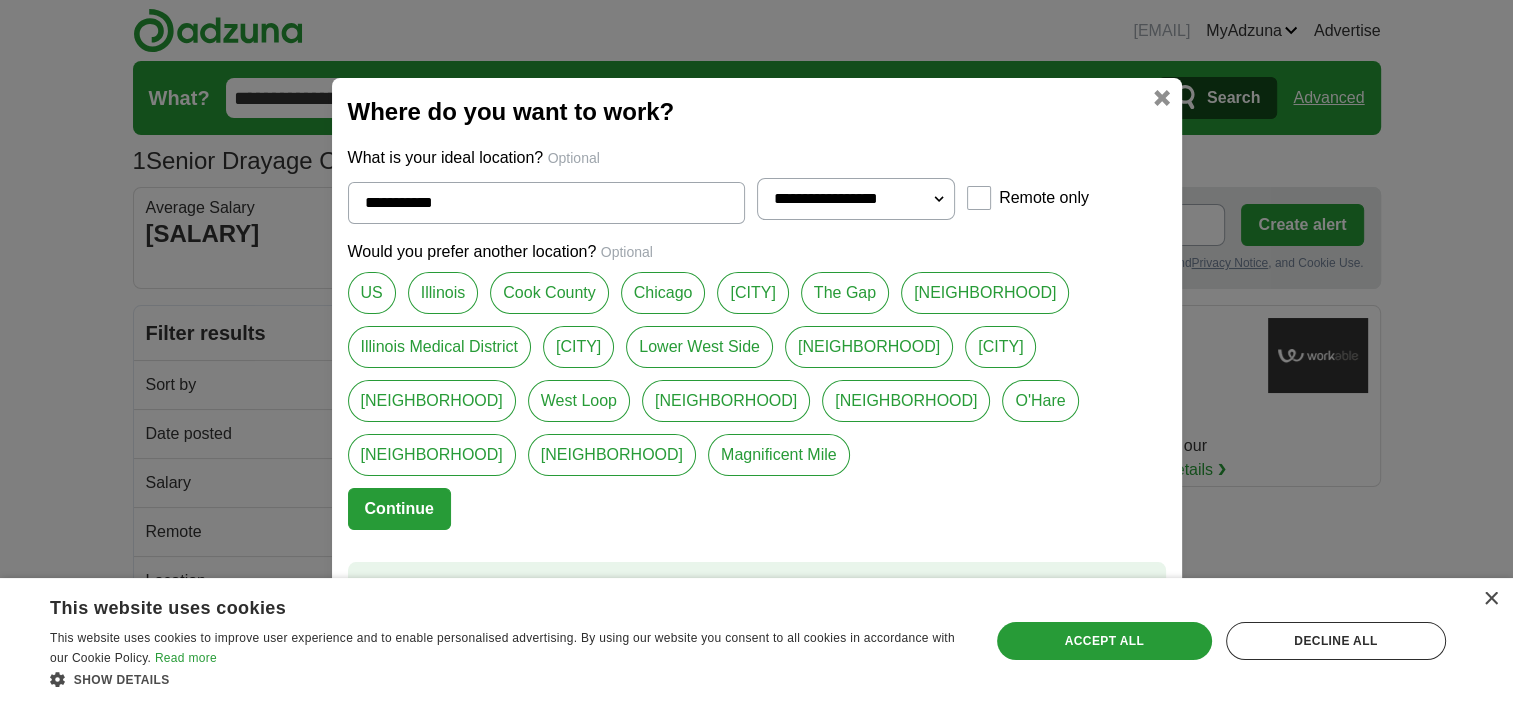 click on "Continue" at bounding box center (399, 509) 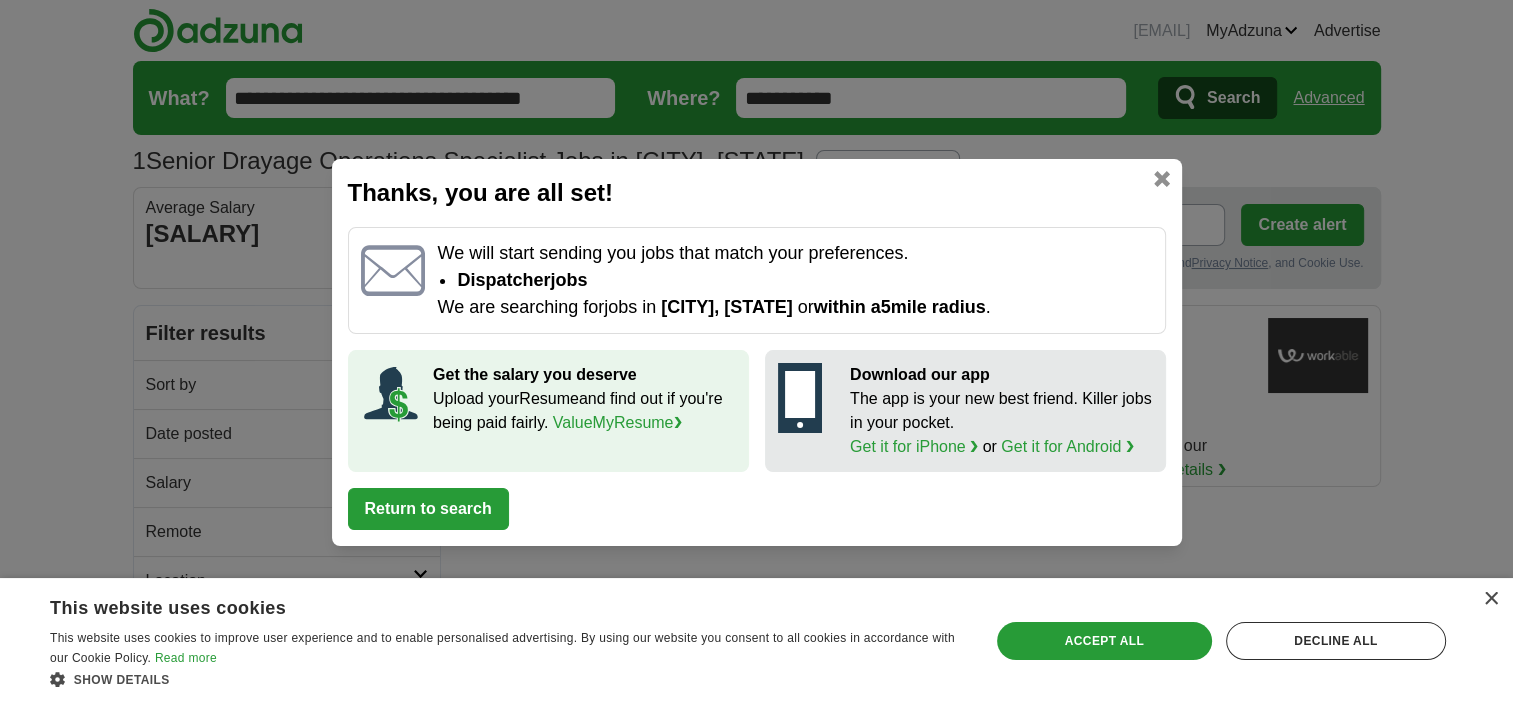 click on "Return to search" at bounding box center (428, 509) 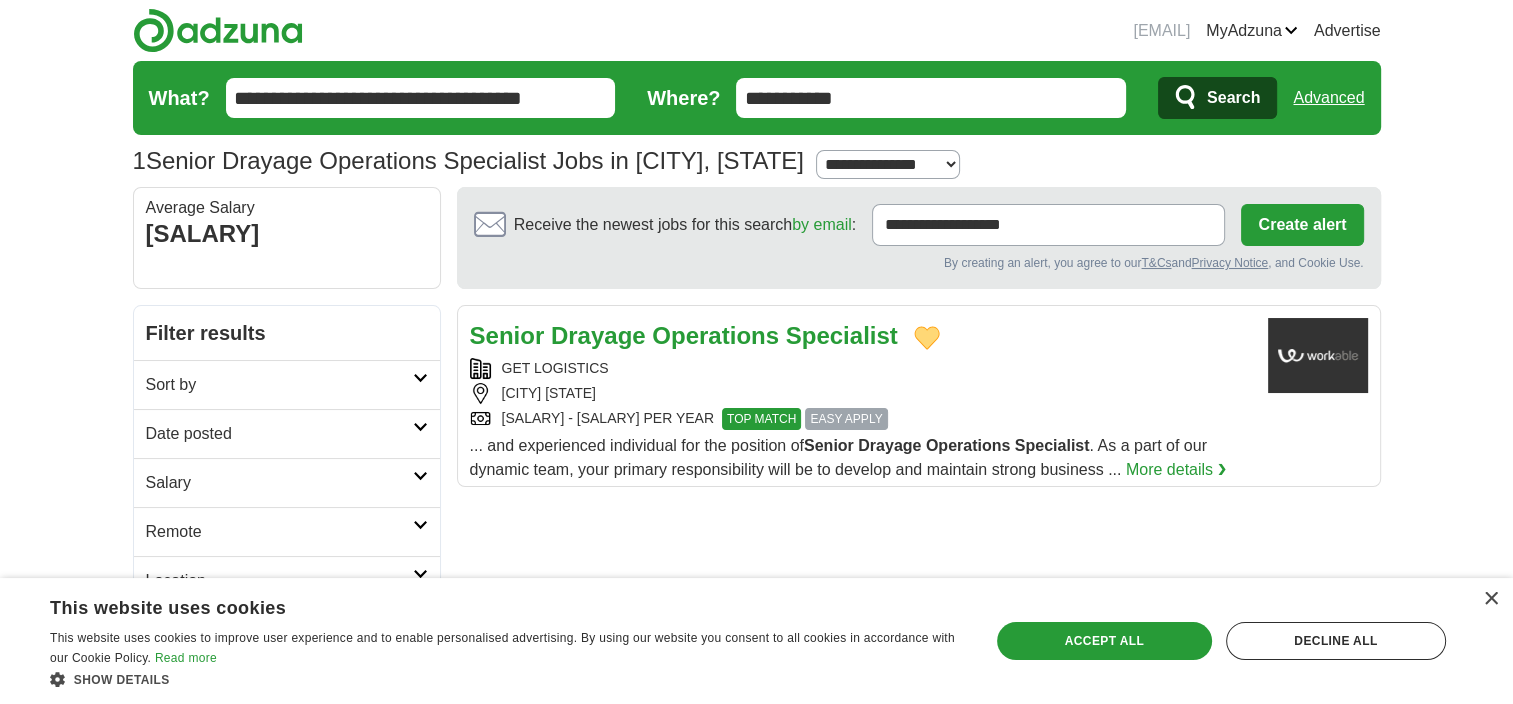 click on "[SALARY]" at bounding box center [287, 234] 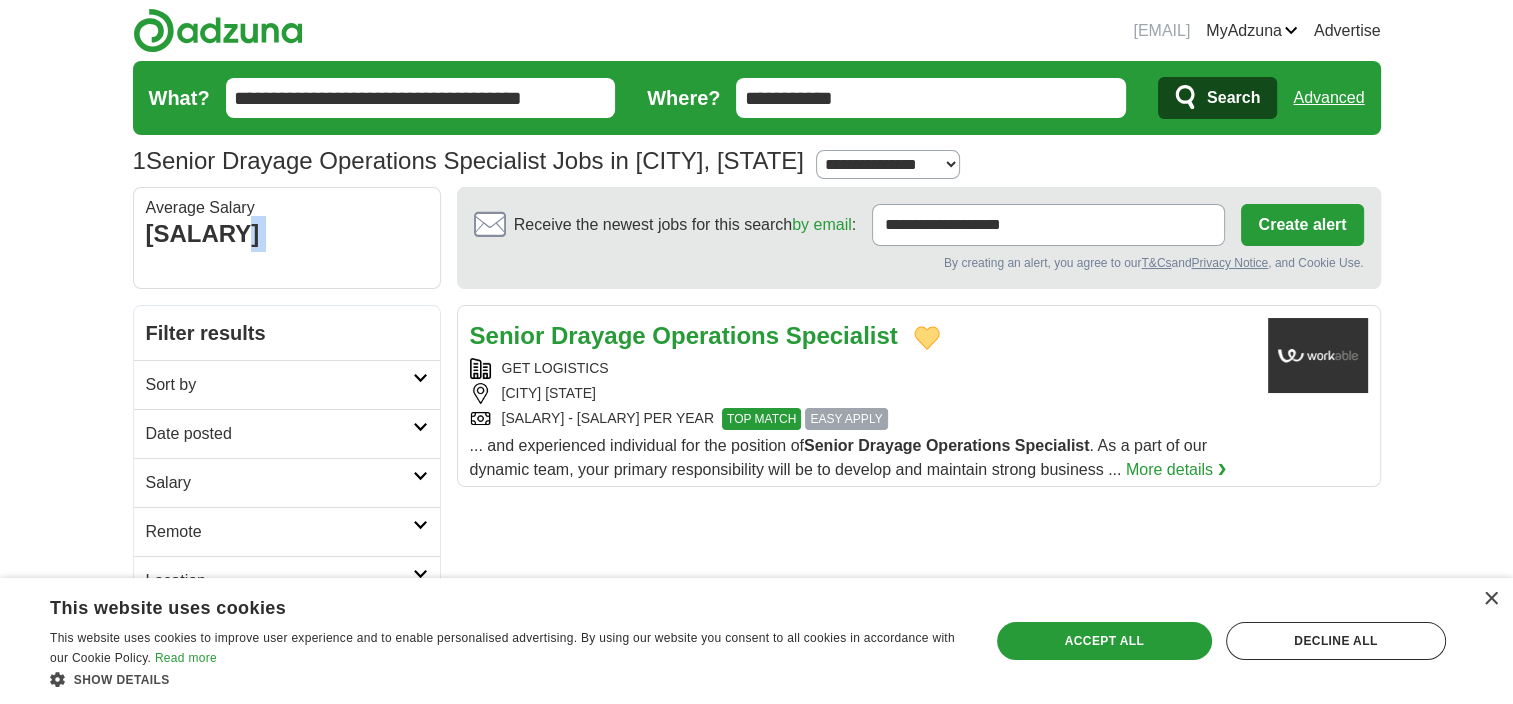 click on "[SALARY]" at bounding box center [287, 234] 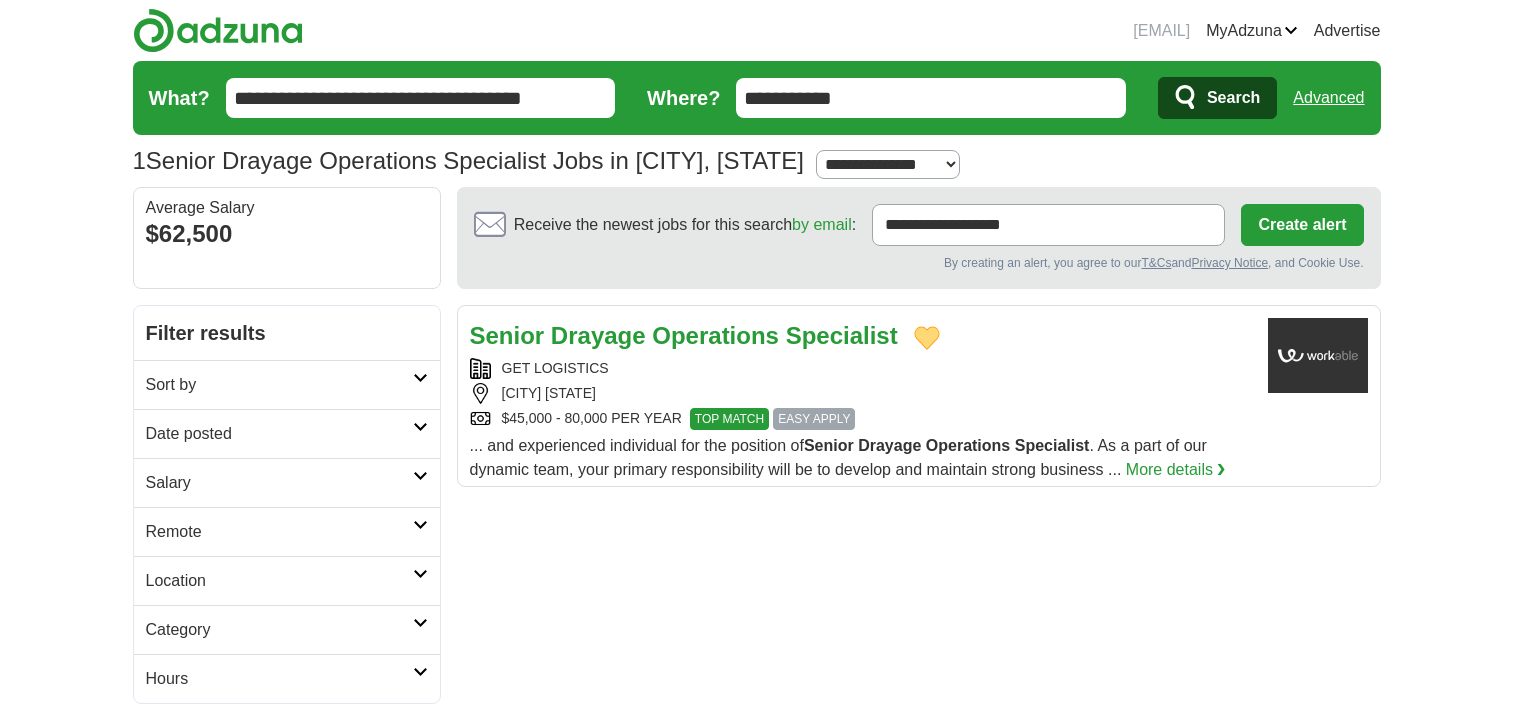 scroll, scrollTop: 0, scrollLeft: 0, axis: both 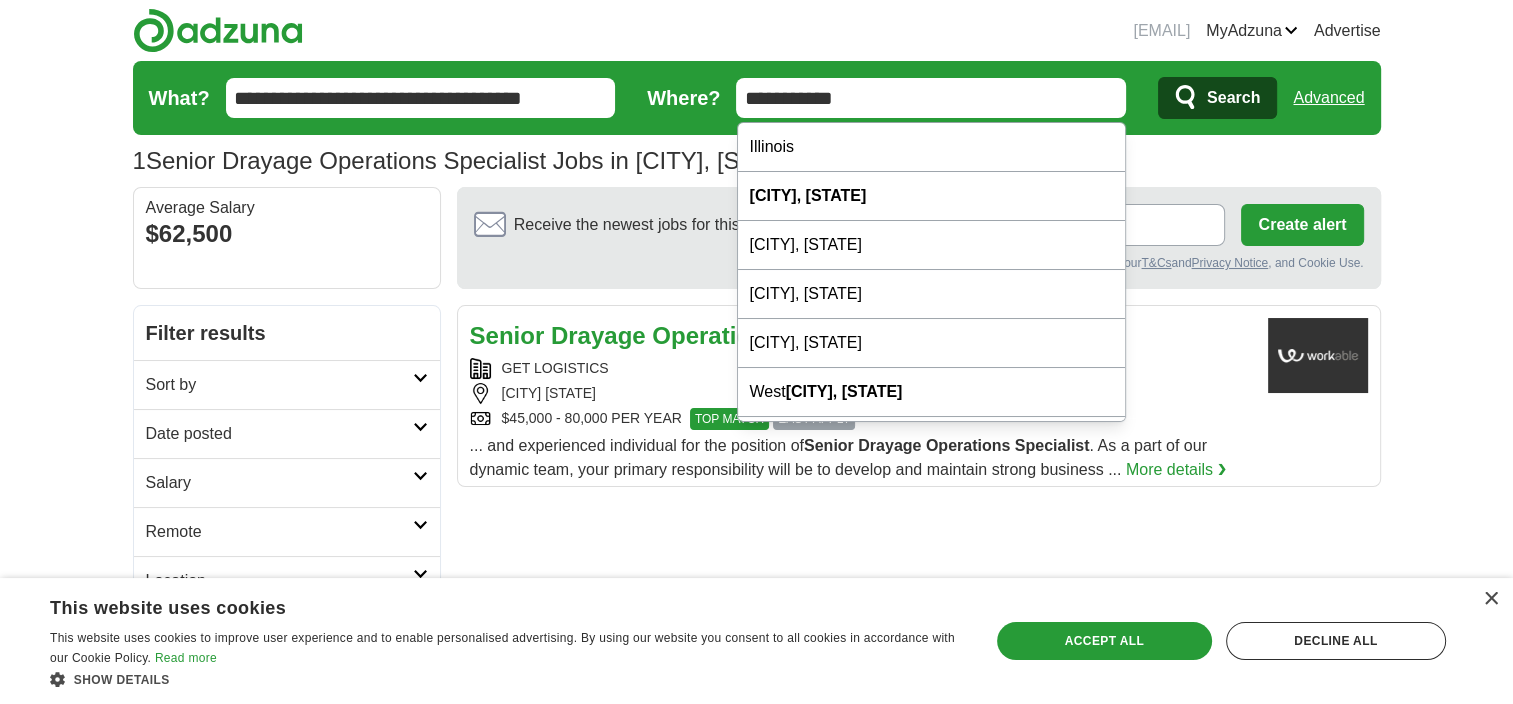 drag, startPoint x: 873, startPoint y: 88, endPoint x: 732, endPoint y: 96, distance: 141.22676 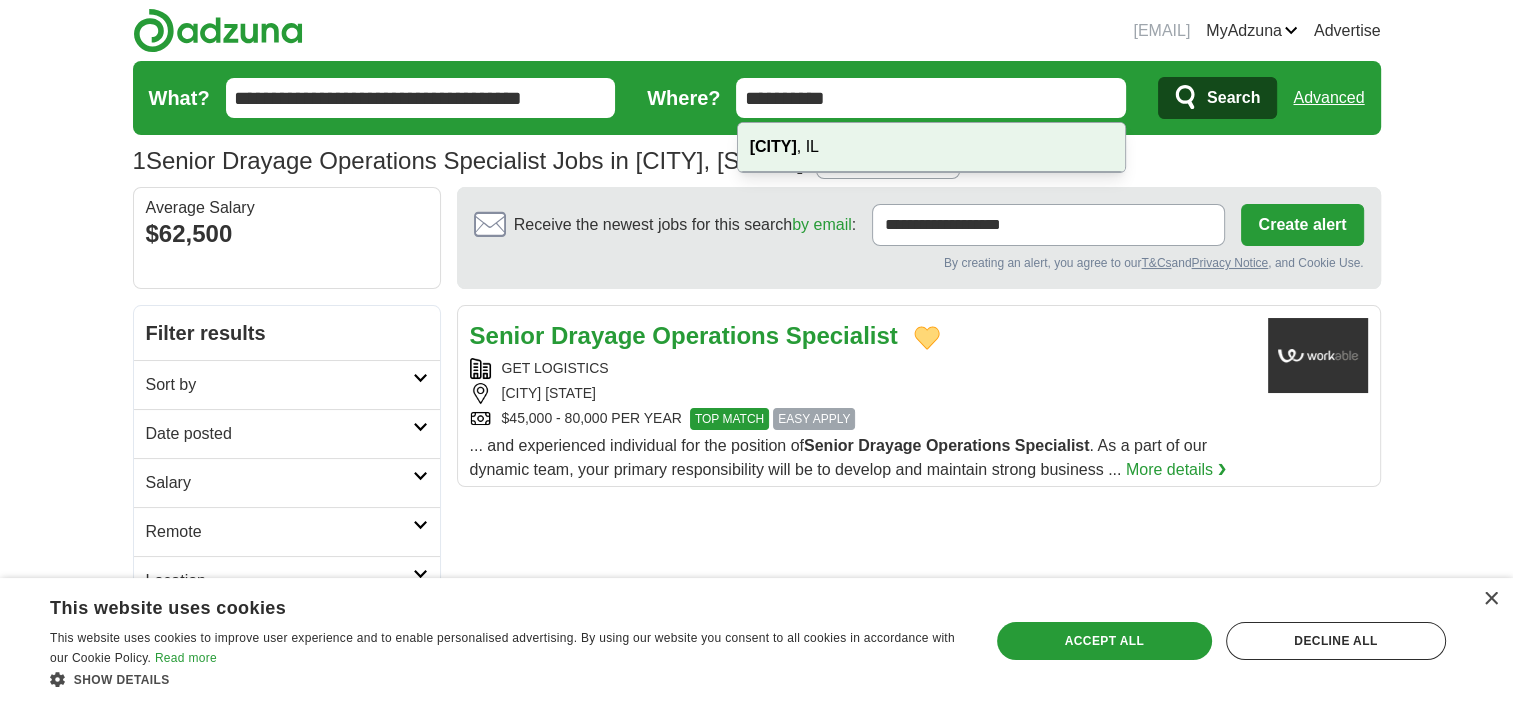 click on "[CITY] , [STATE]" at bounding box center [932, 147] 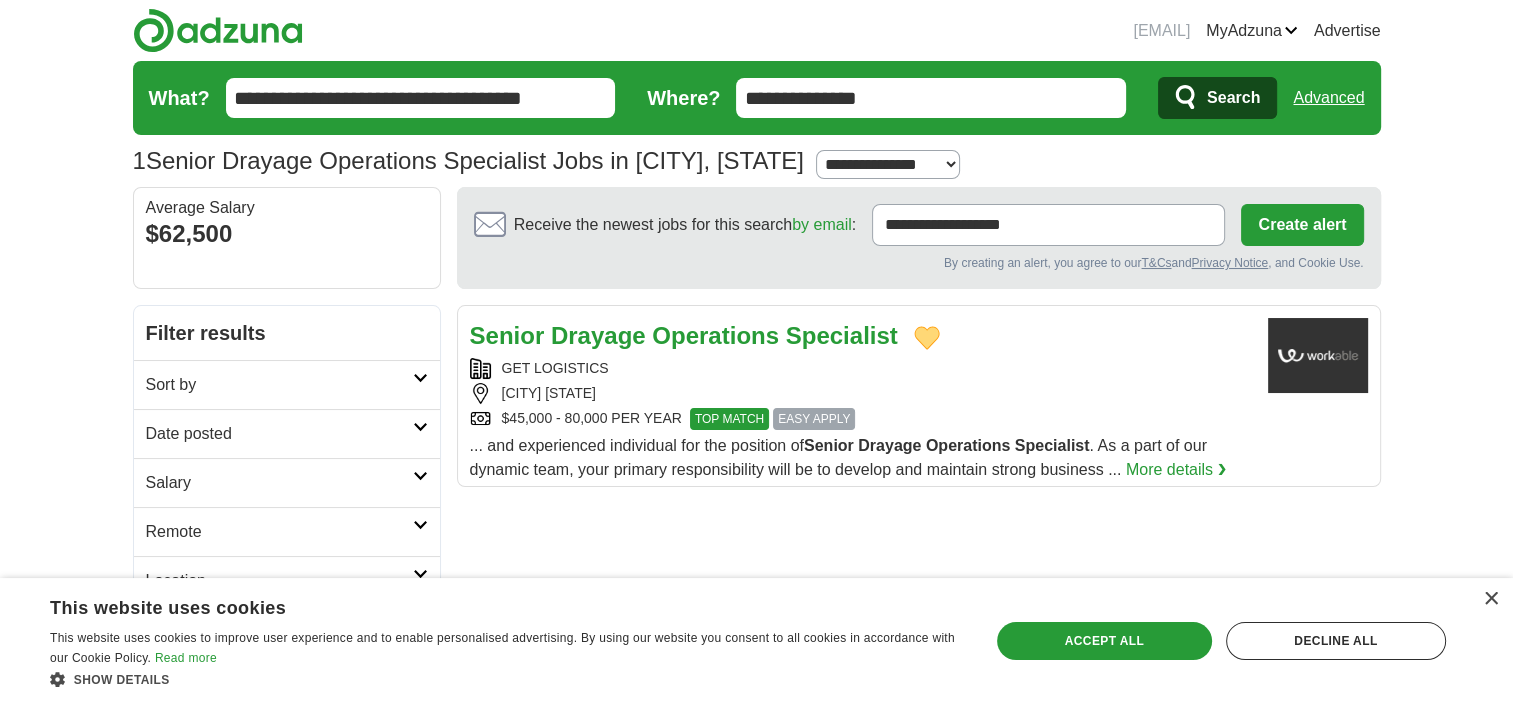 click on "Search" at bounding box center [1233, 98] 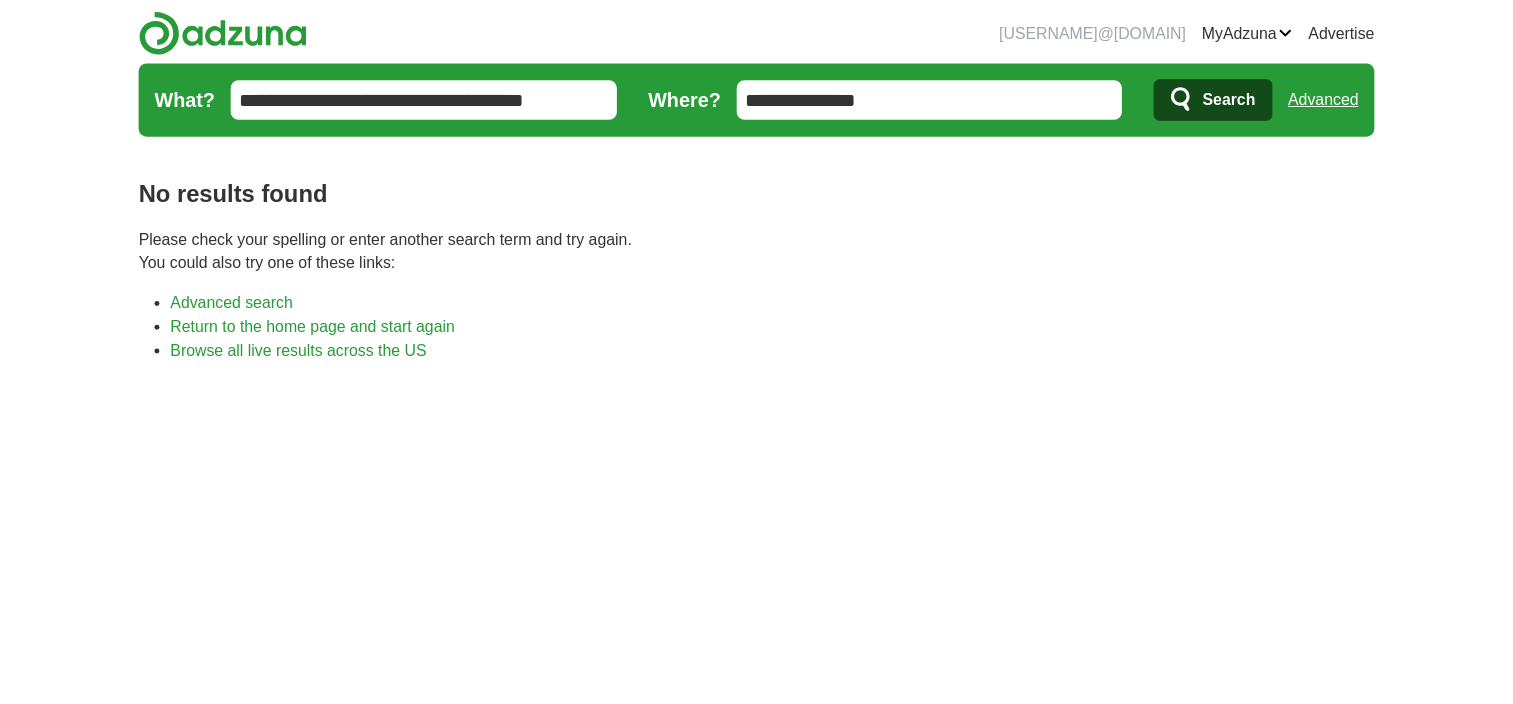 scroll, scrollTop: 0, scrollLeft: 0, axis: both 